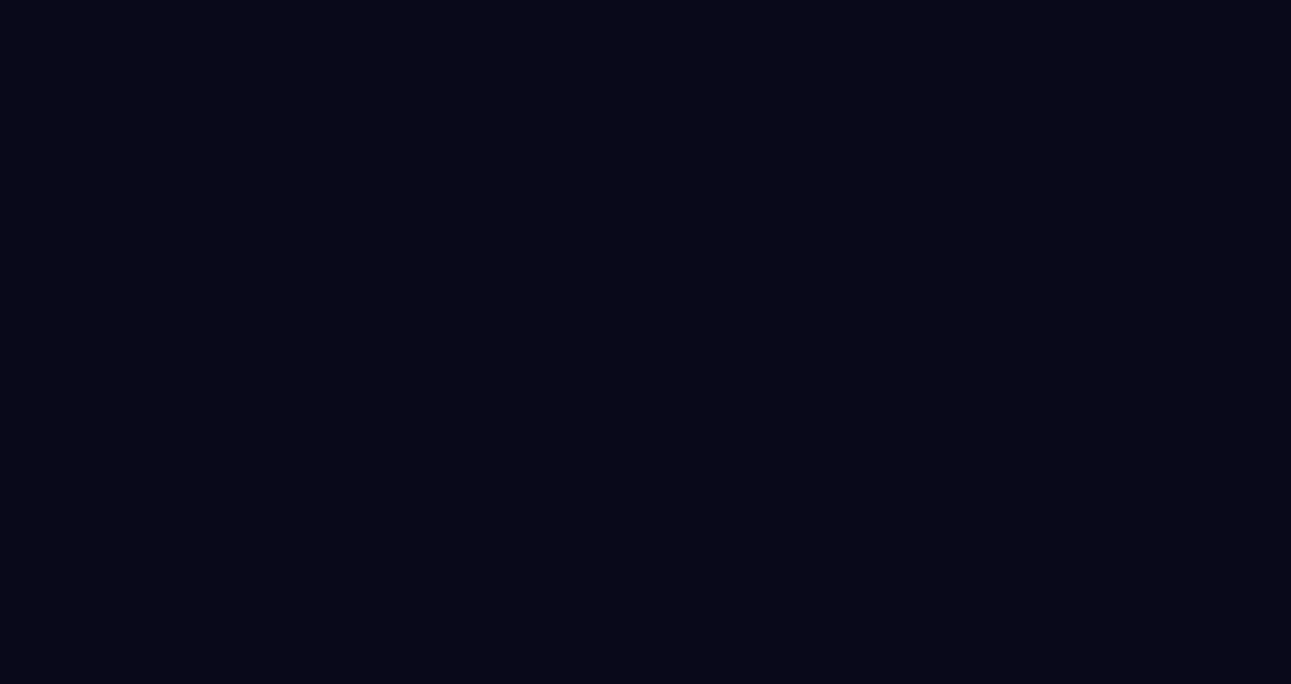 scroll, scrollTop: 0, scrollLeft: 0, axis: both 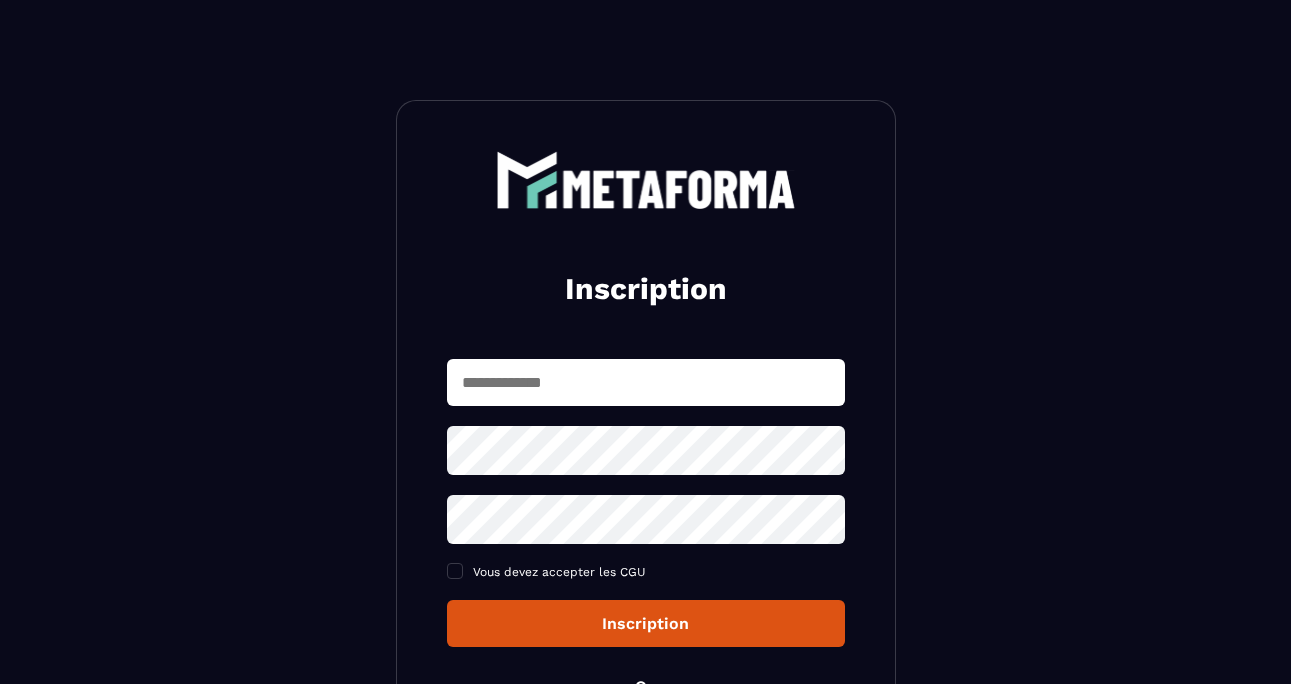click at bounding box center (646, 382) 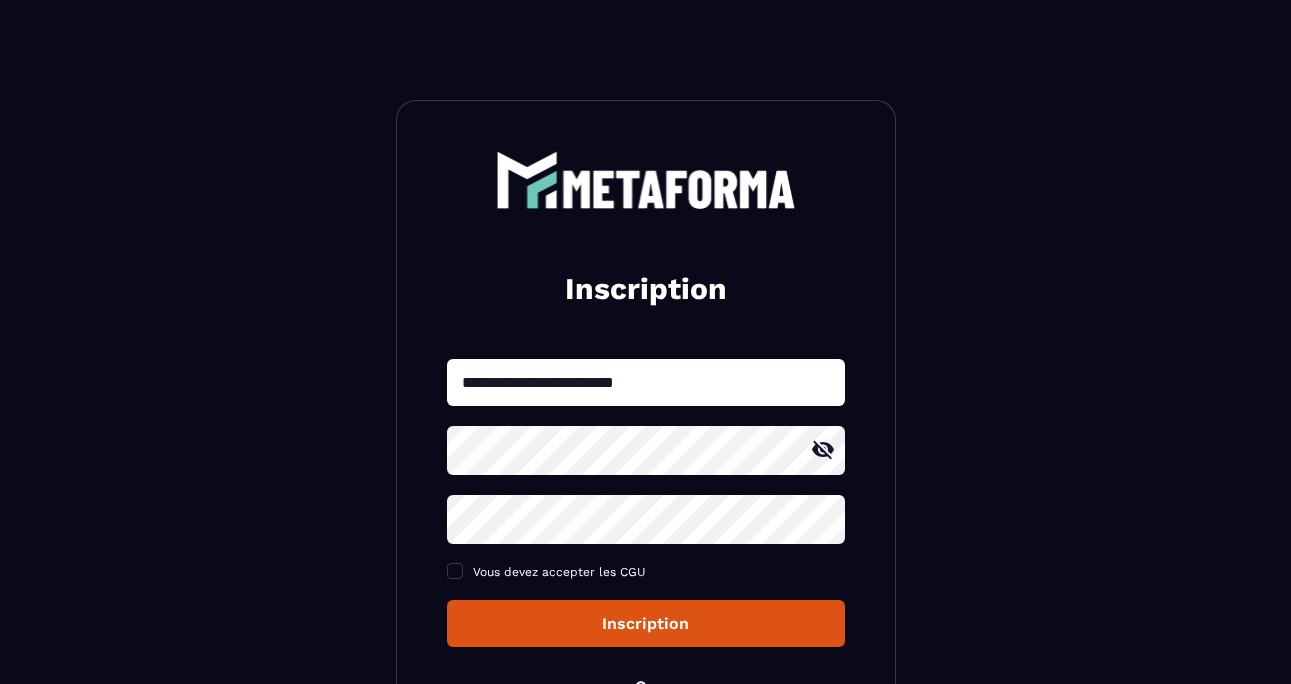 click 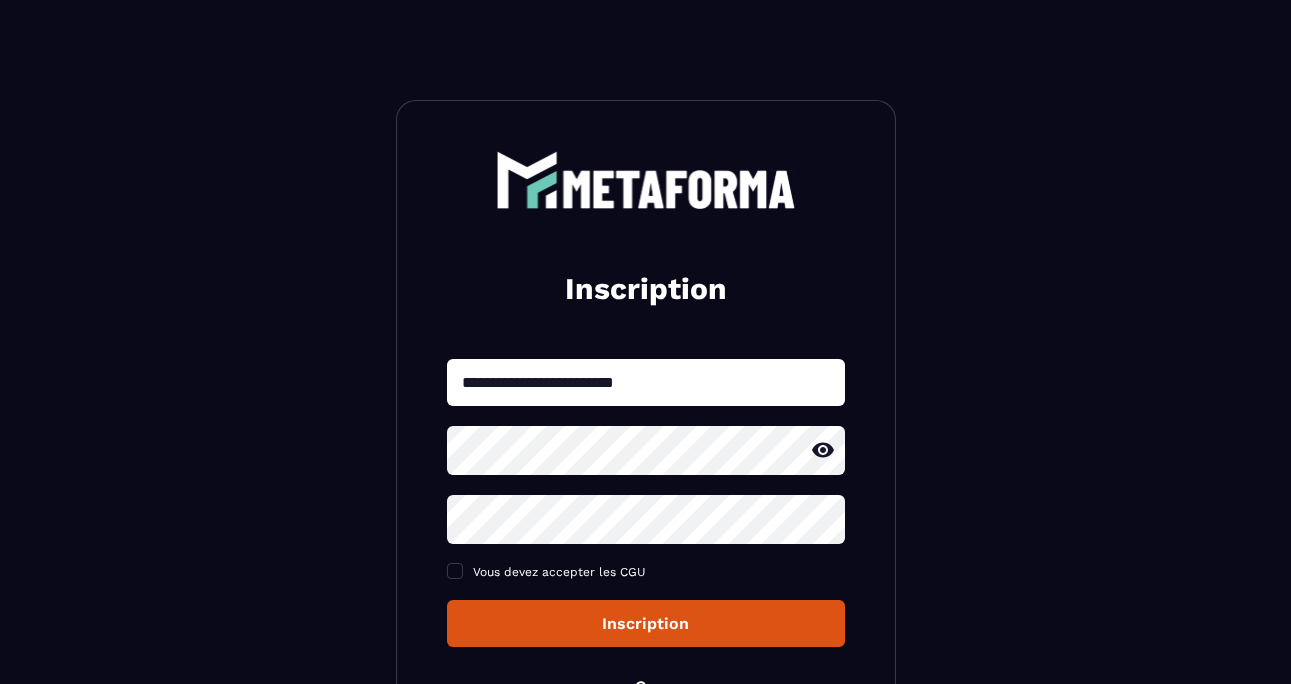 click on "**********" at bounding box center (646, 484) 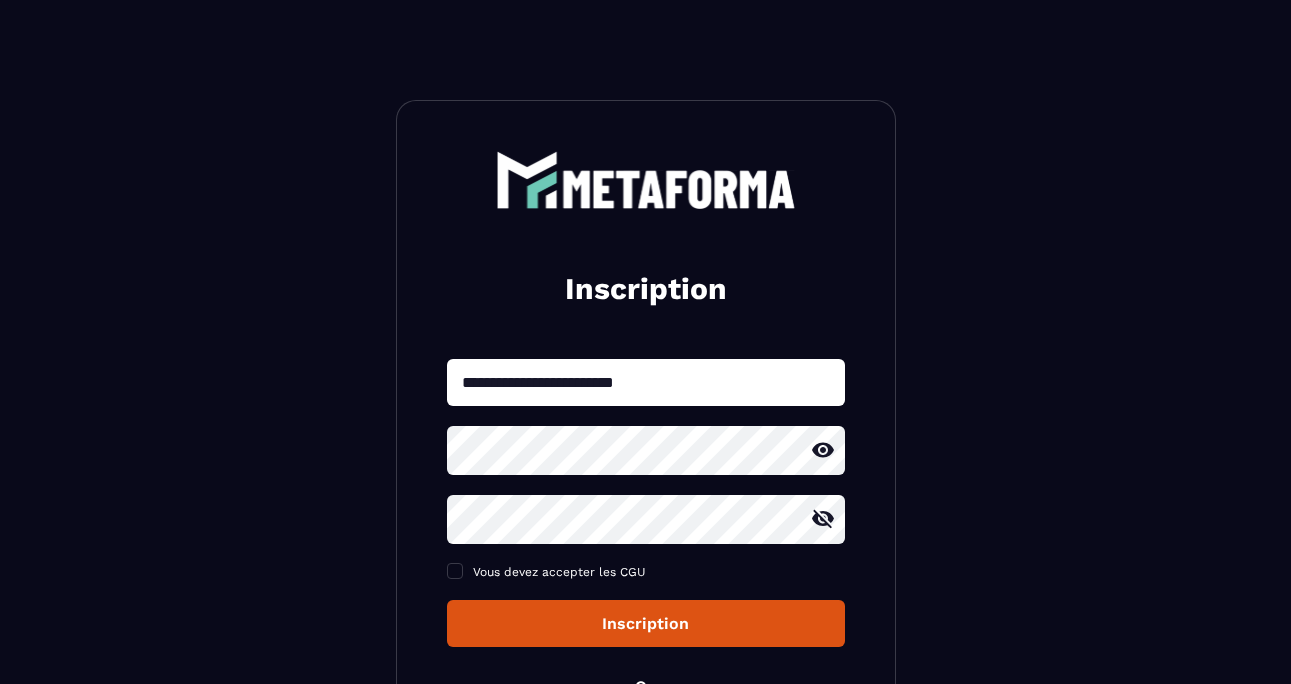 click 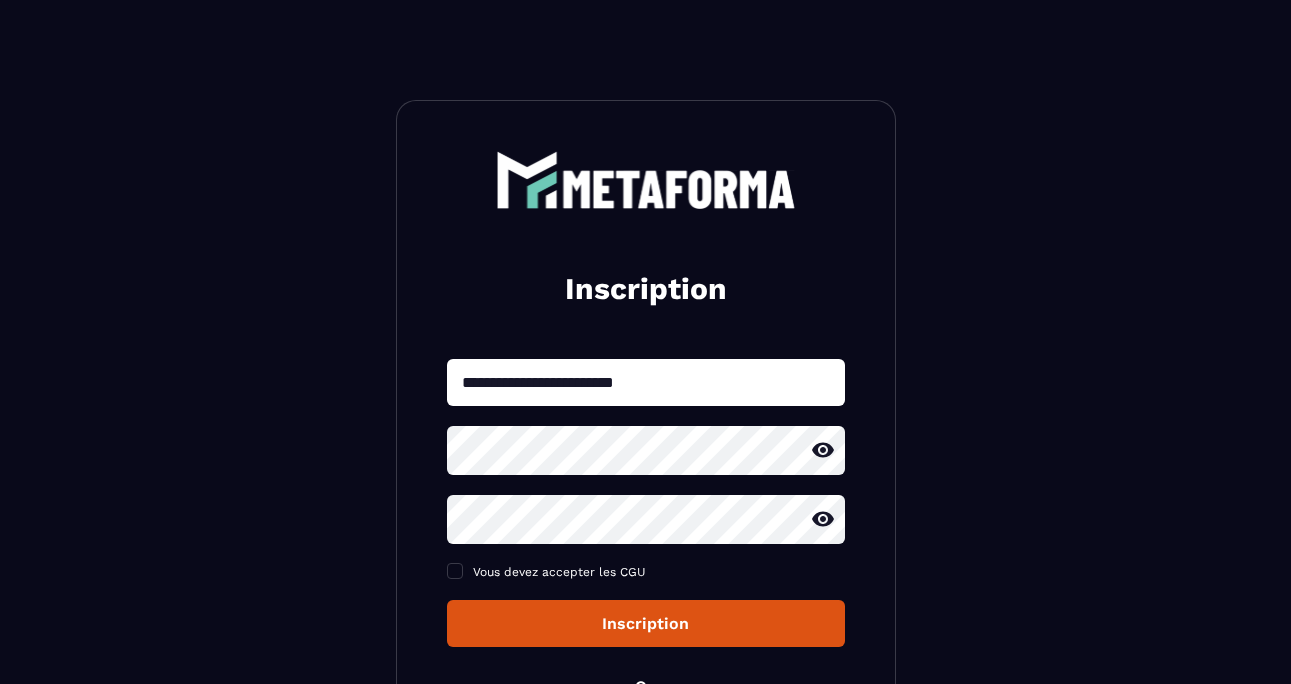 click on "Inscription" at bounding box center (646, 623) 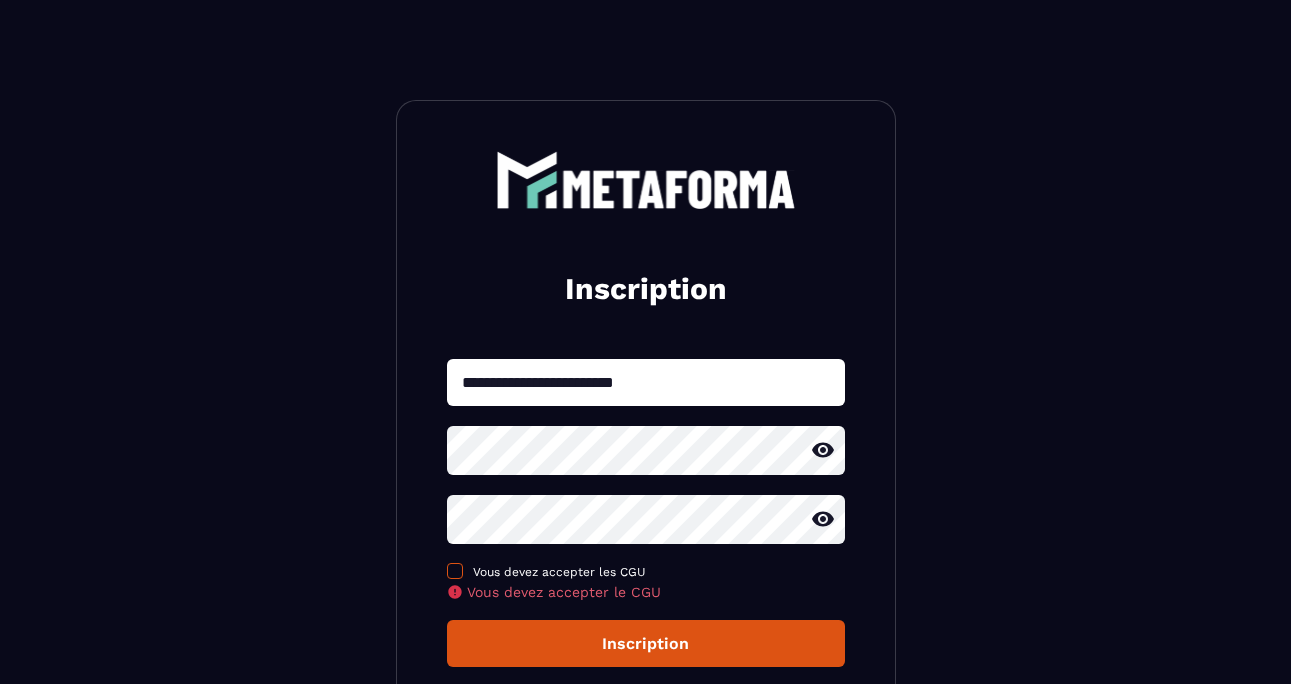 click on "Vous devez accepter les CGU" at bounding box center (559, 572) 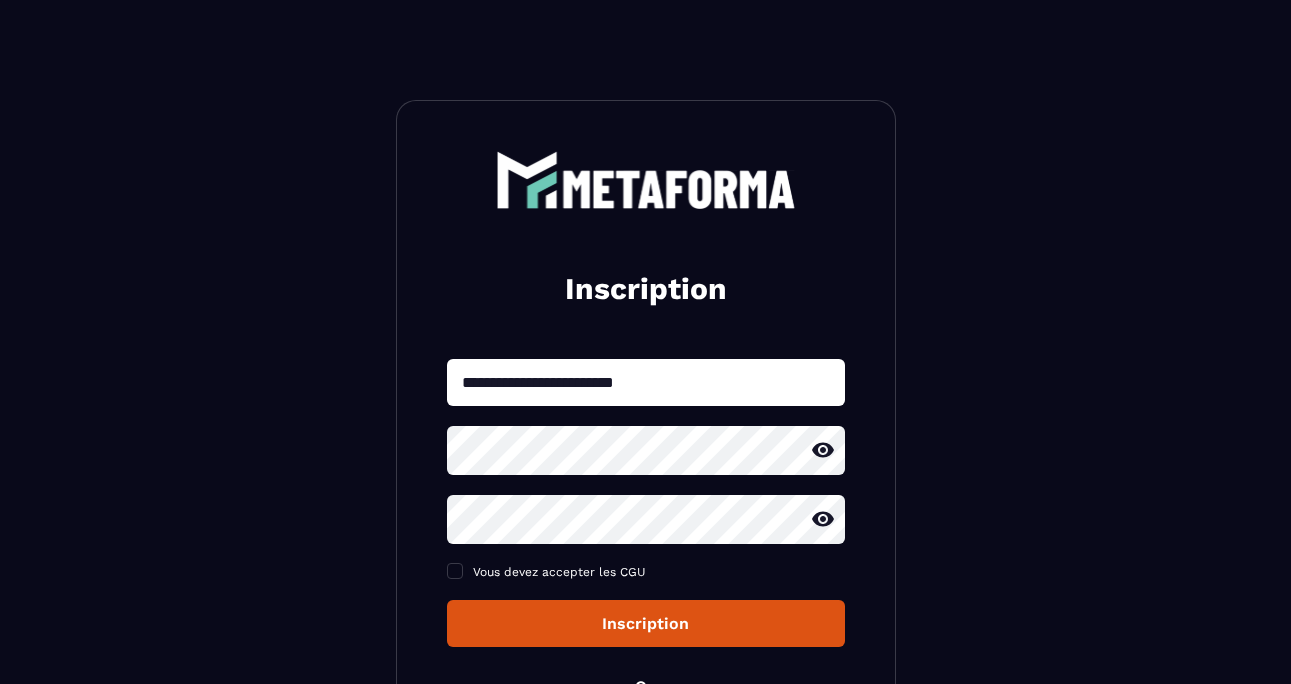 click on "Inscription" at bounding box center (646, 623) 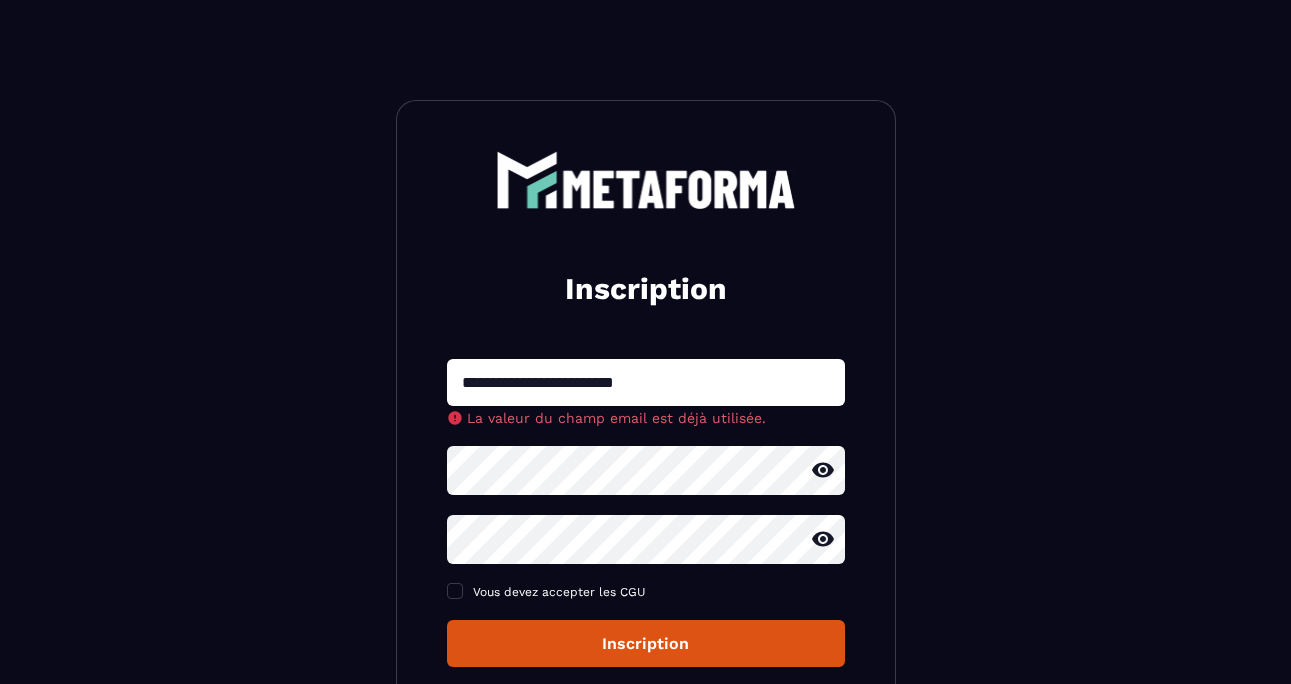 click on "Inscription" at bounding box center [646, 643] 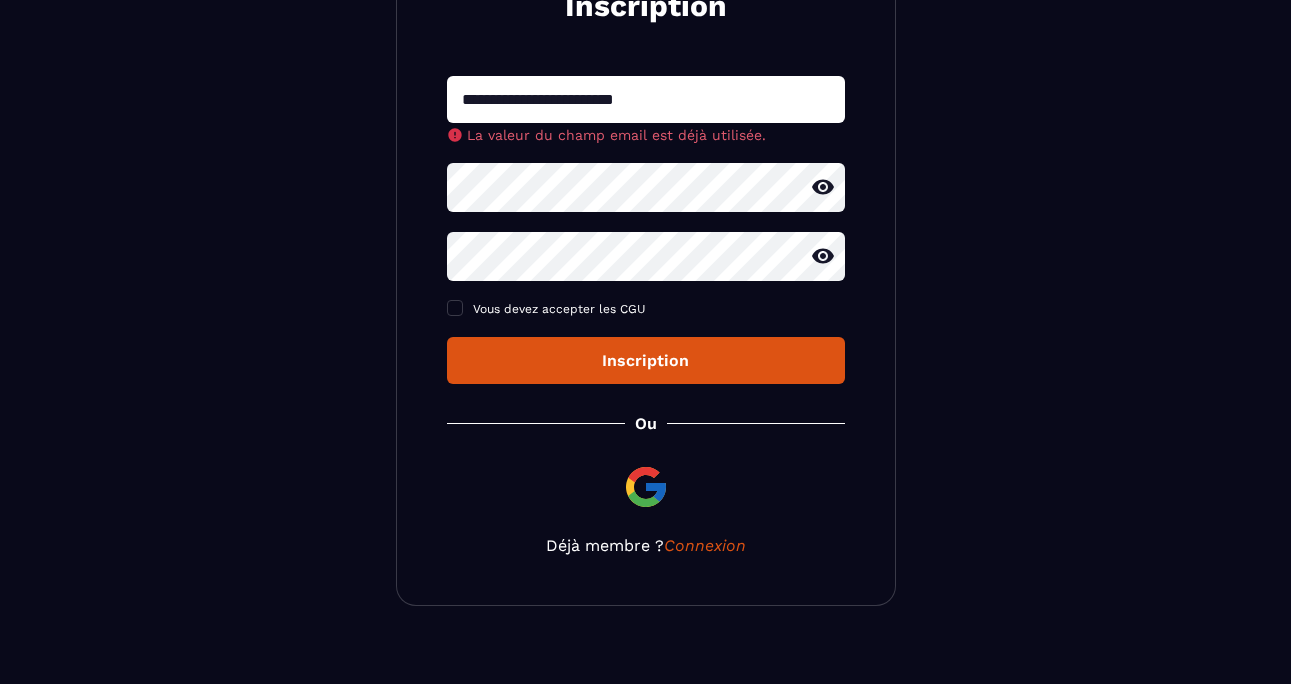 scroll, scrollTop: 307, scrollLeft: 0, axis: vertical 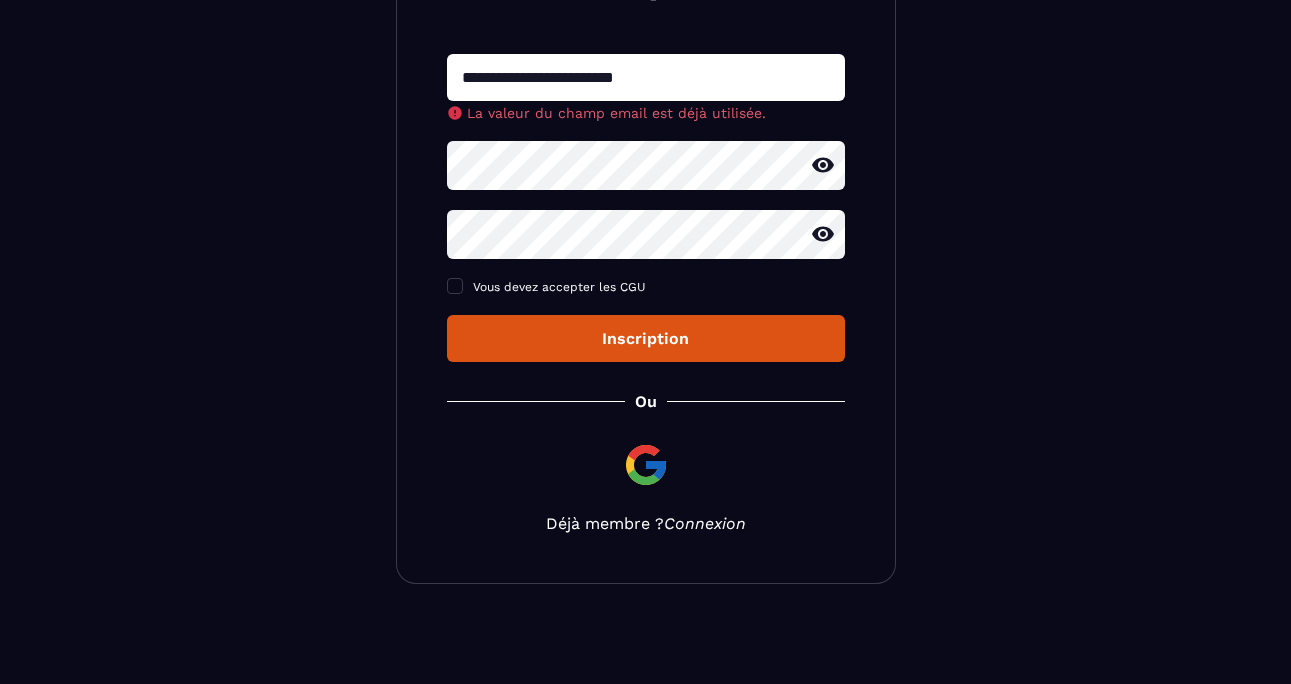 click on "Connexion" at bounding box center [705, 523] 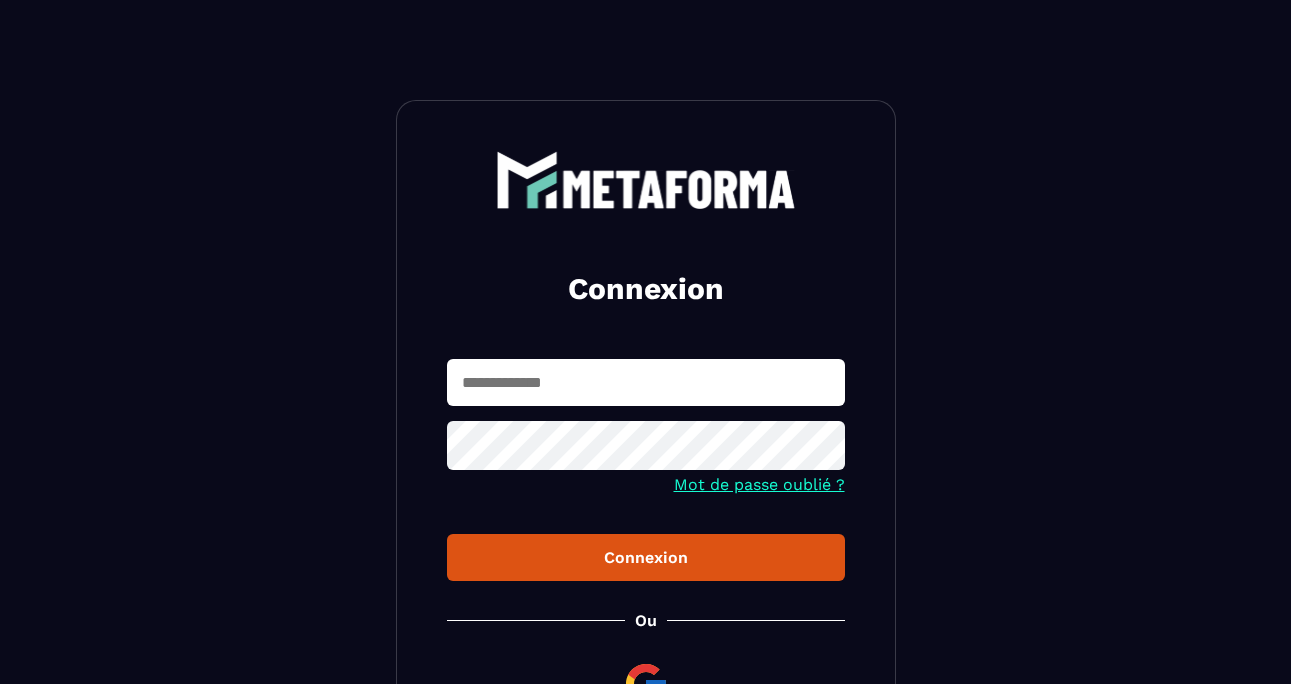 scroll, scrollTop: 0, scrollLeft: 0, axis: both 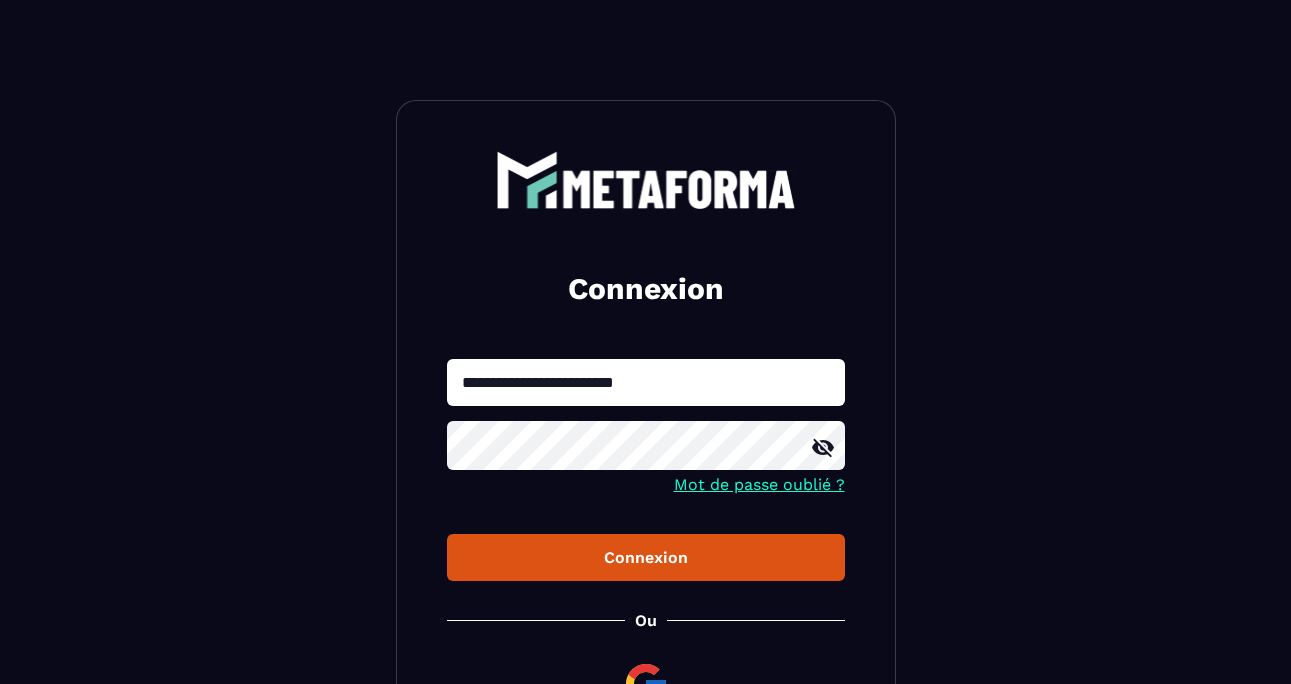 click 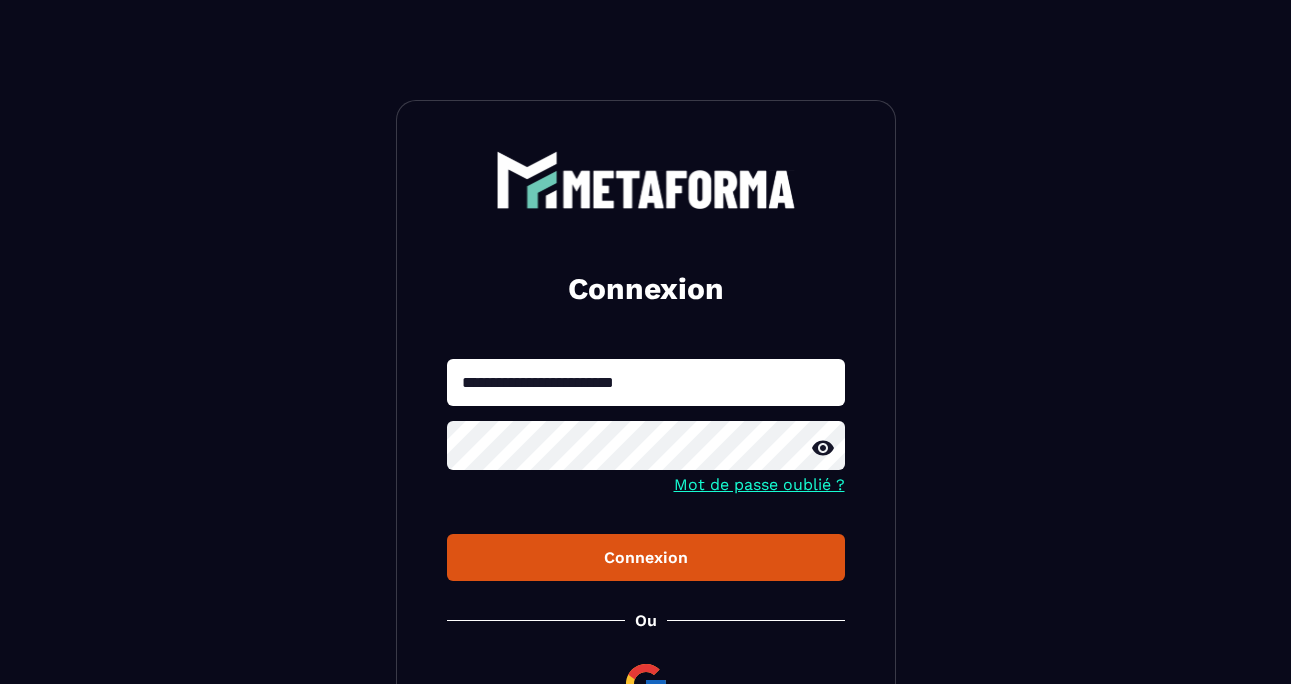 click on "Connexion" at bounding box center [646, 557] 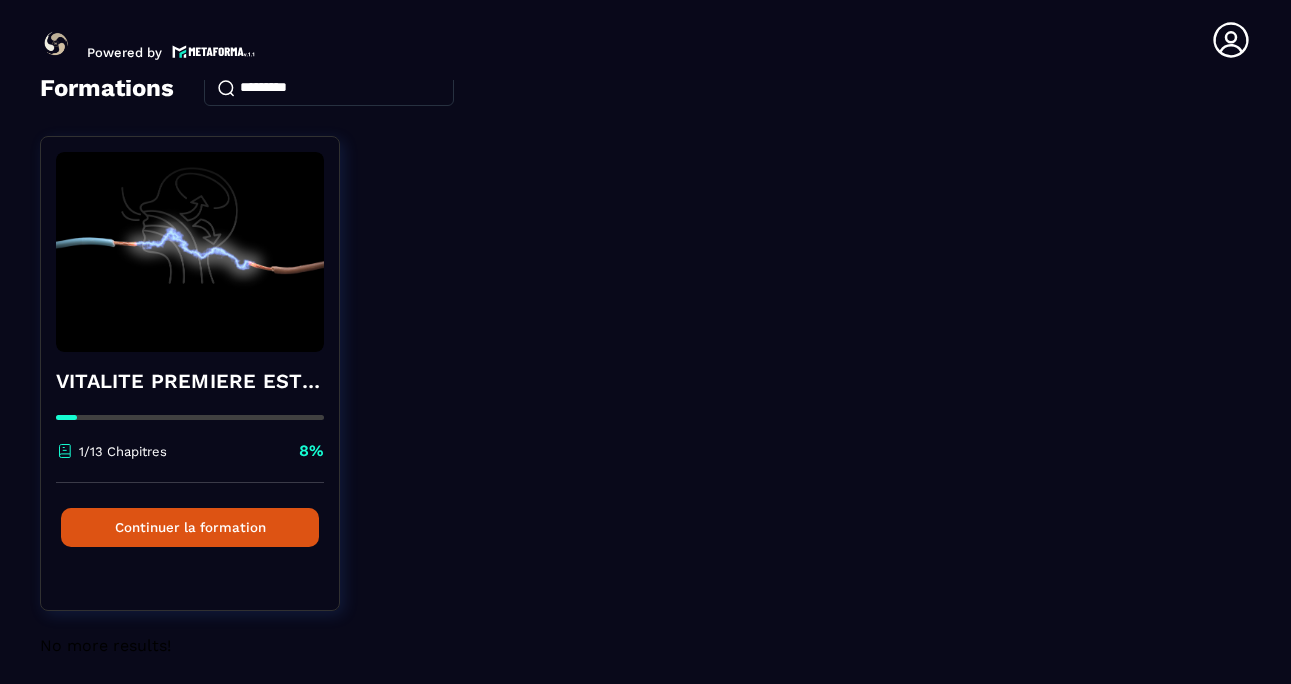 scroll, scrollTop: 112, scrollLeft: 0, axis: vertical 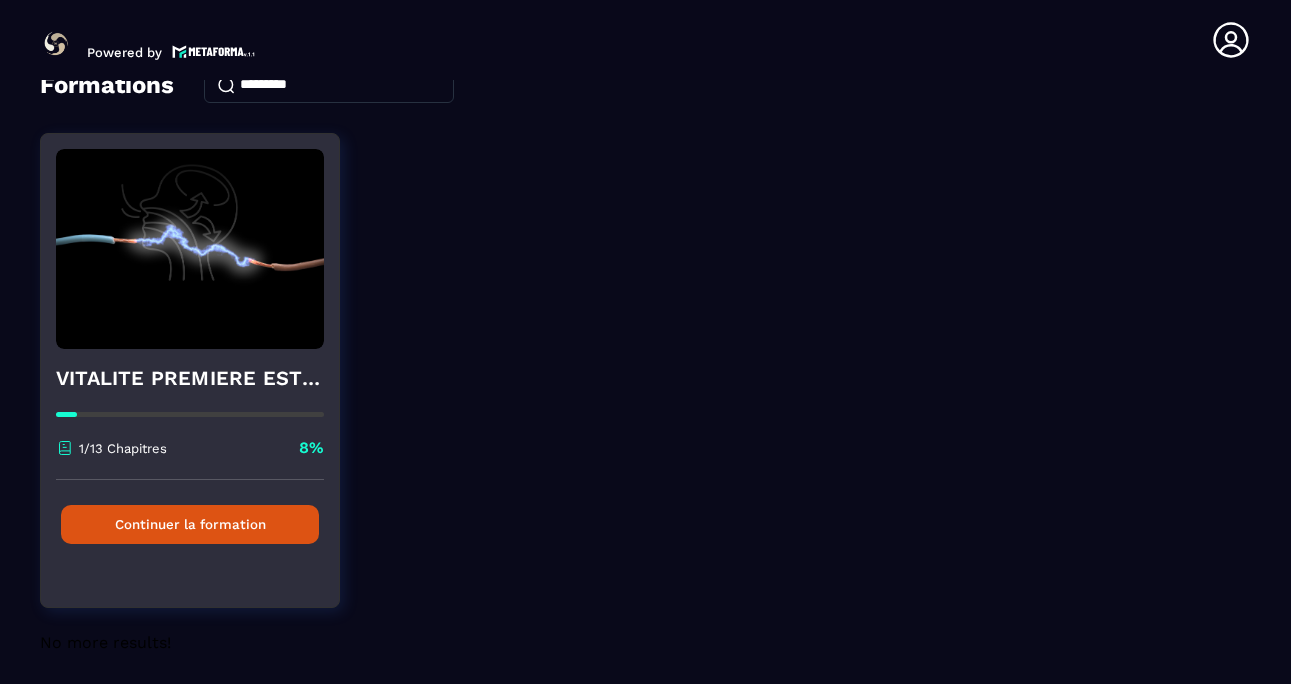 click at bounding box center [190, 249] 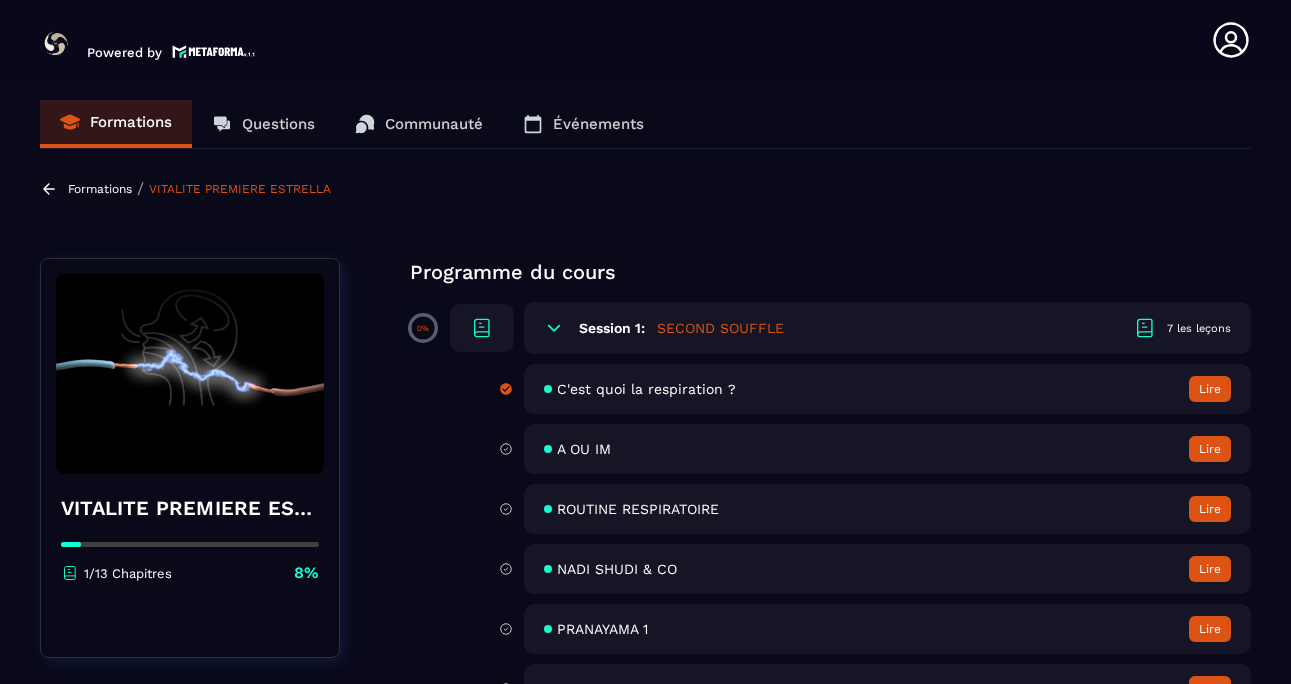 click on "Session 1:" at bounding box center [612, 328] 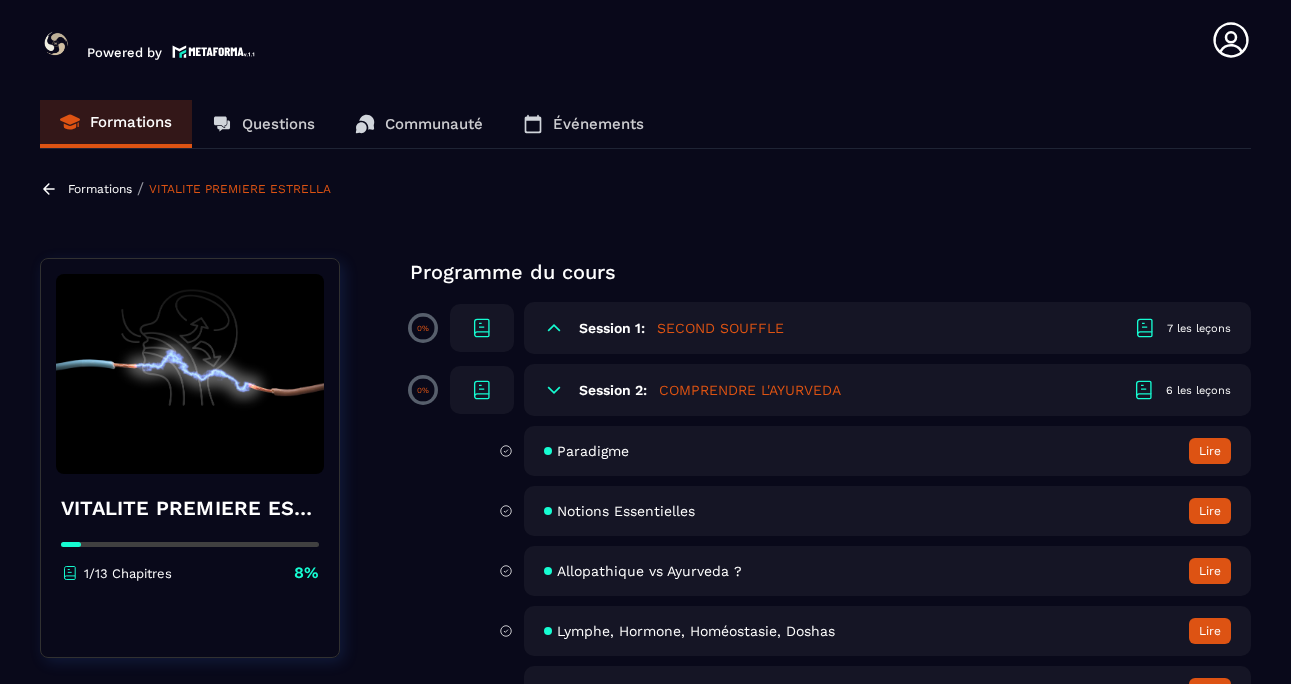 click on "SECOND SOUFFLE" at bounding box center (720, 328) 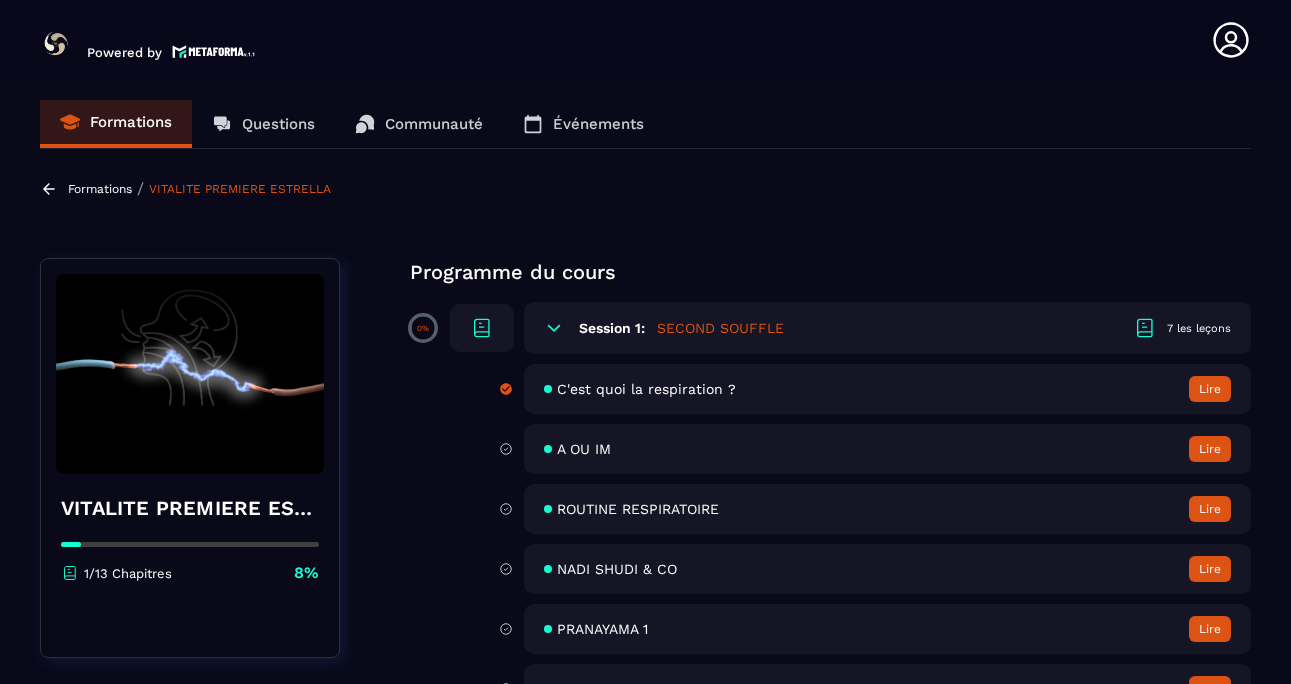 click at bounding box center (482, 328) 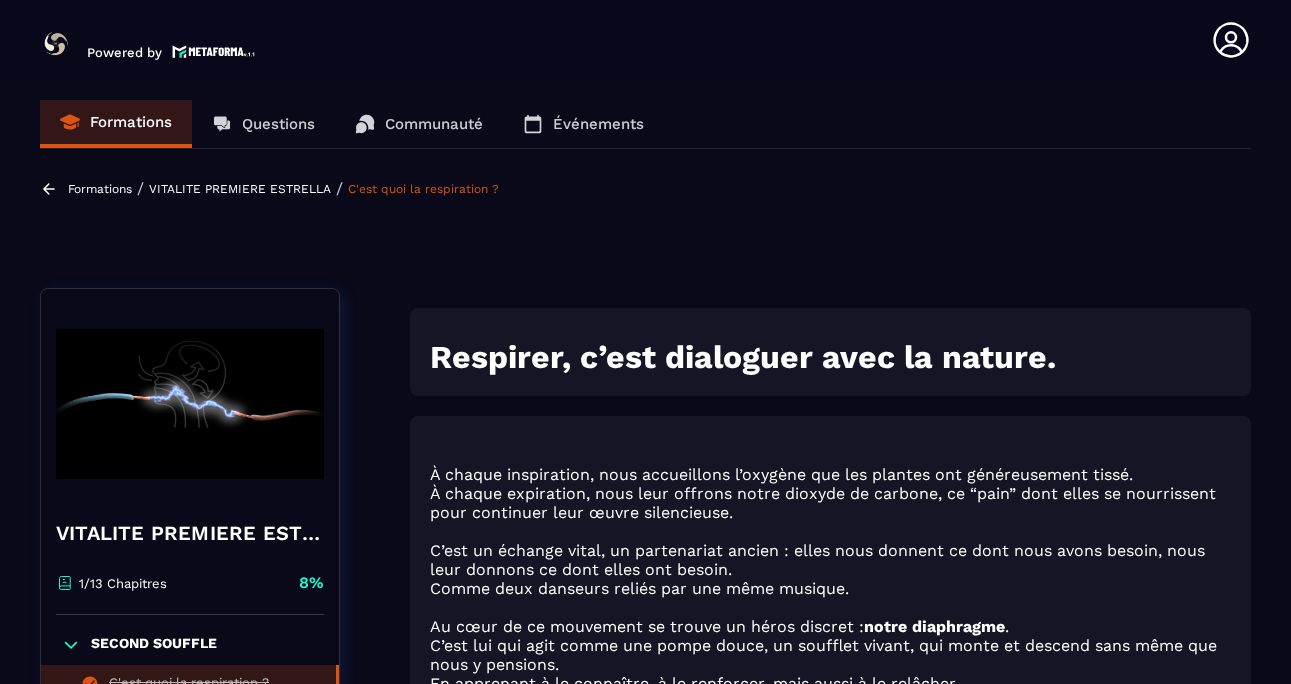 scroll, scrollTop: 165, scrollLeft: 0, axis: vertical 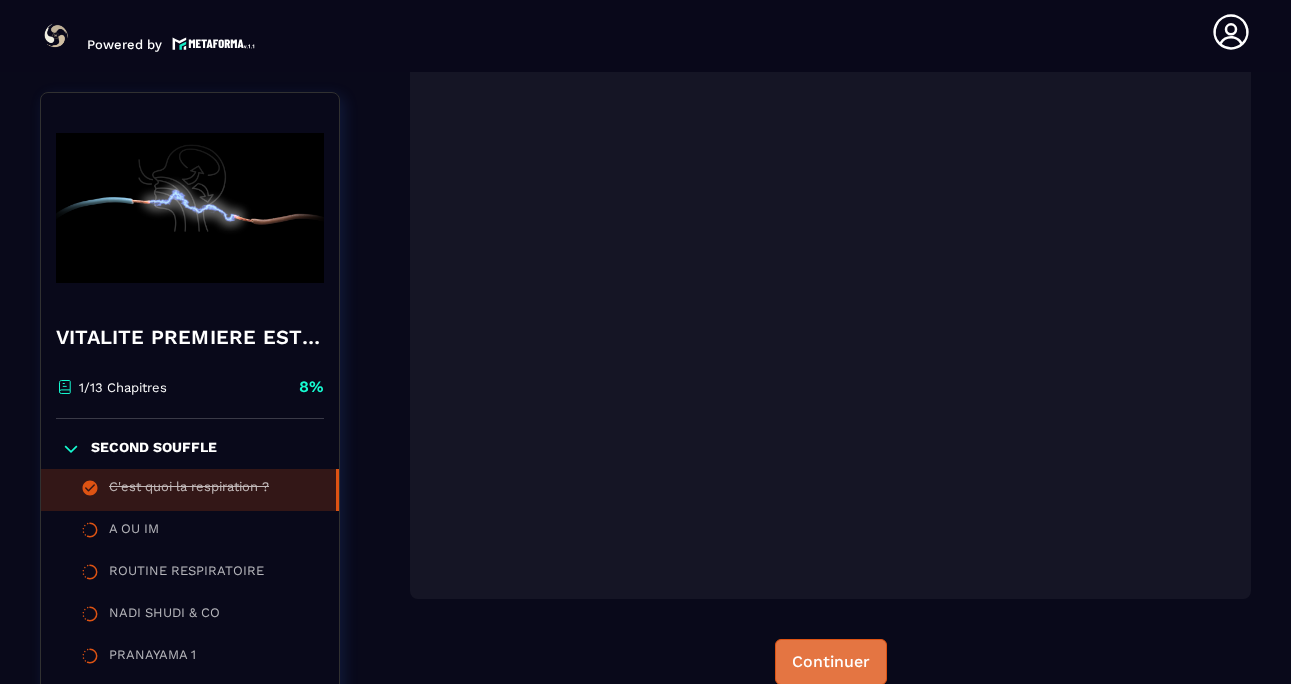 click on "Continuer" at bounding box center (831, 662) 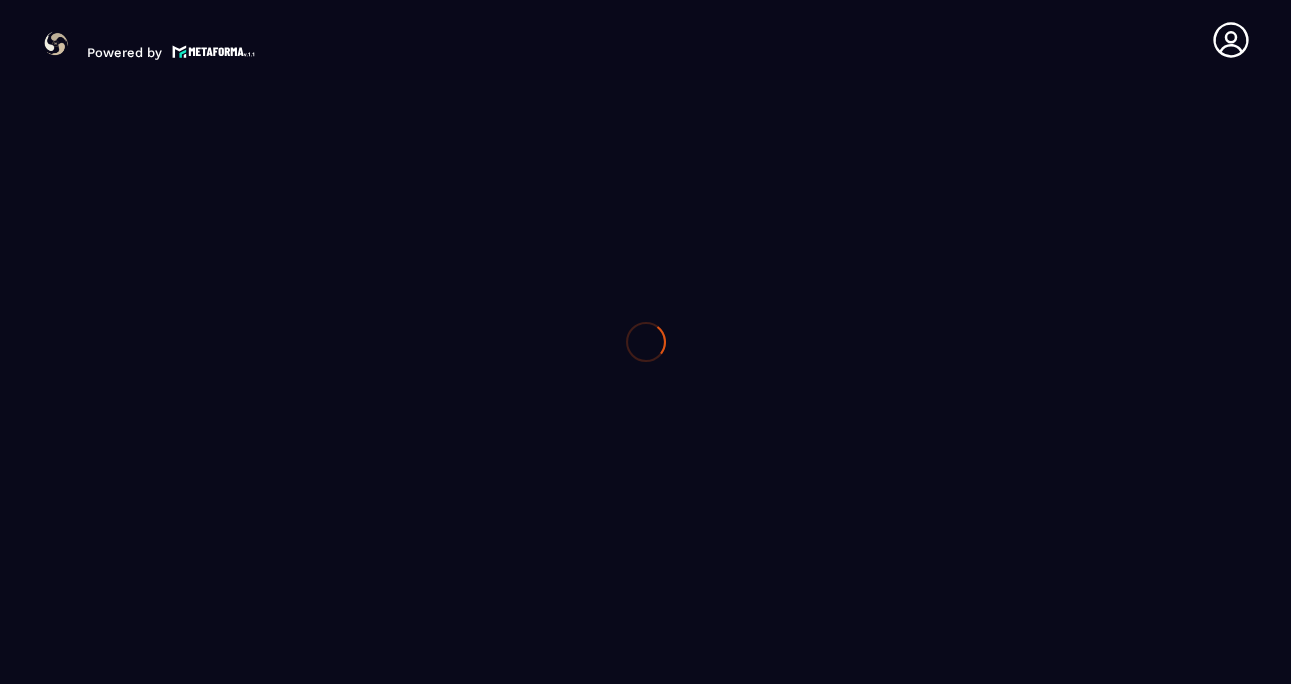 scroll, scrollTop: 0, scrollLeft: 0, axis: both 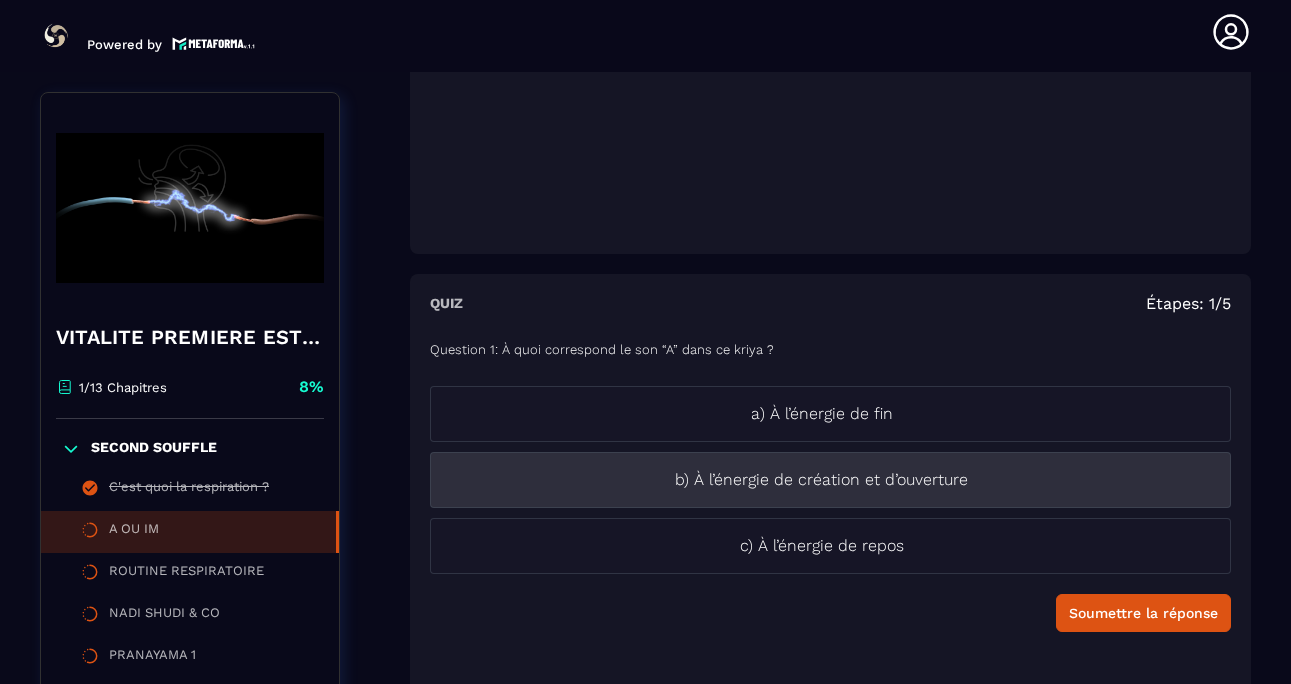 click on "b) À l’énergie de création et d’ouverture" at bounding box center (821, 480) 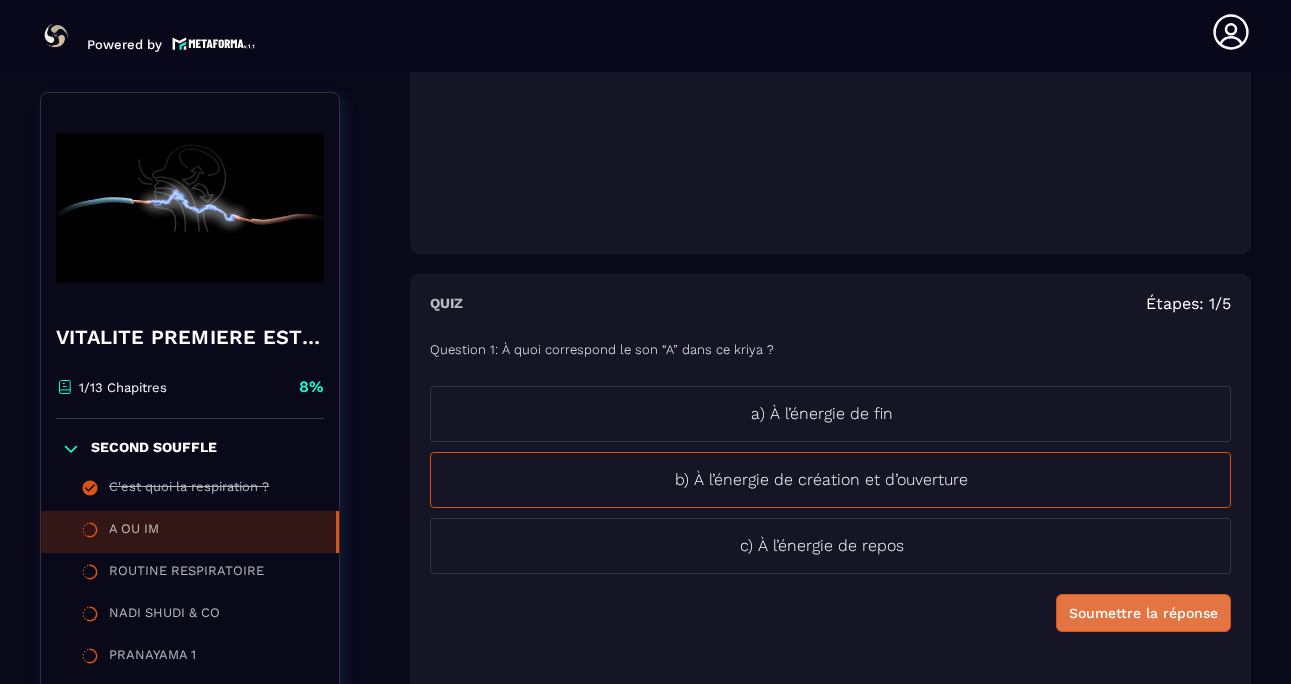click on "Soumettre la réponse" at bounding box center [1143, 613] 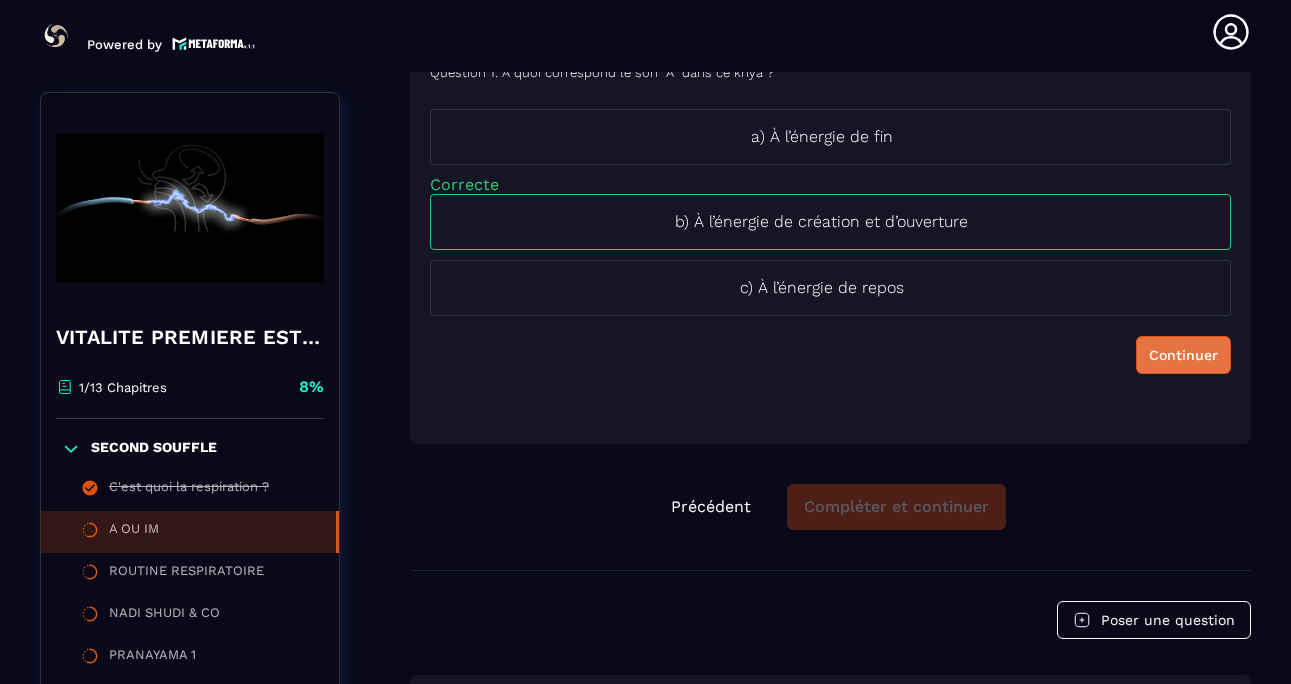 scroll, scrollTop: 1520, scrollLeft: 0, axis: vertical 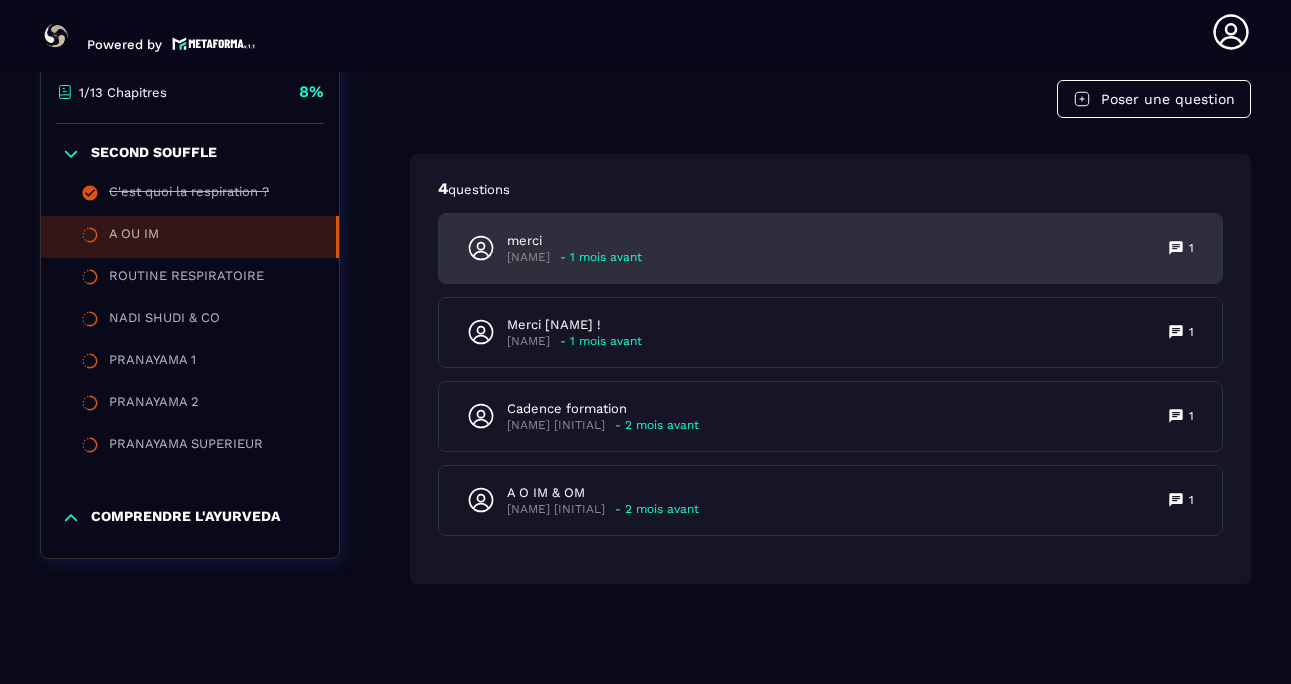click 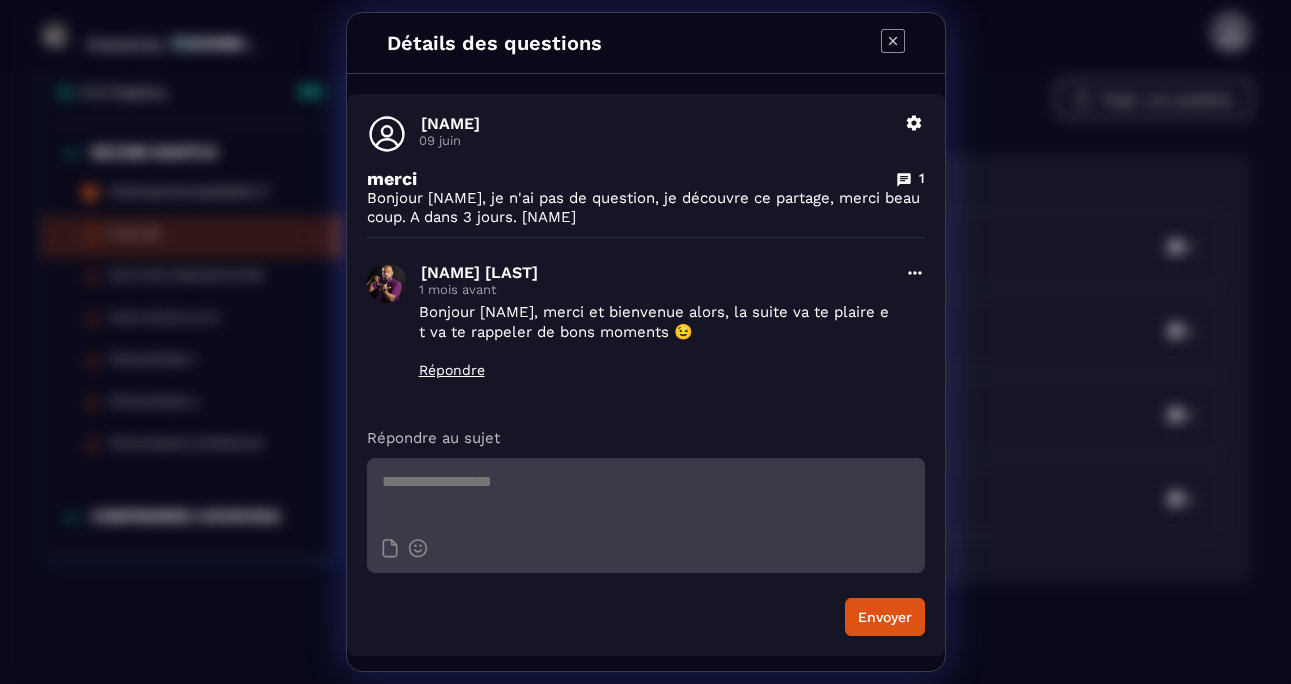 click 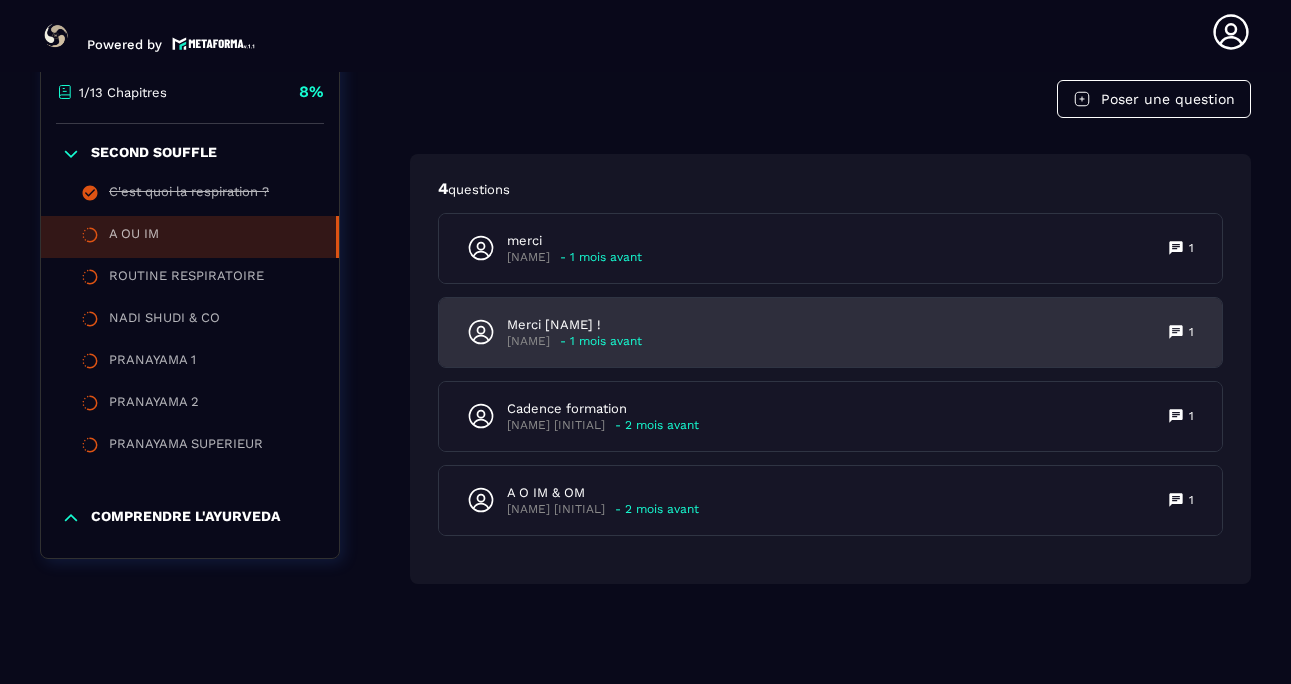 click 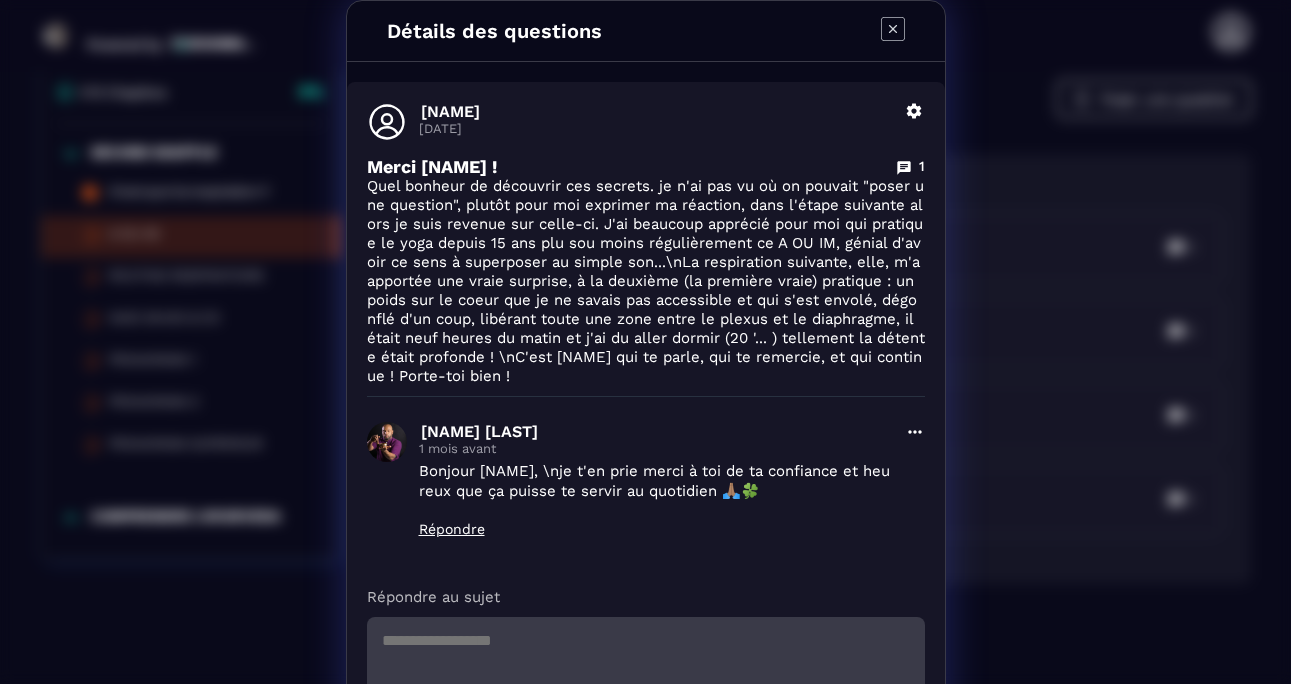 click 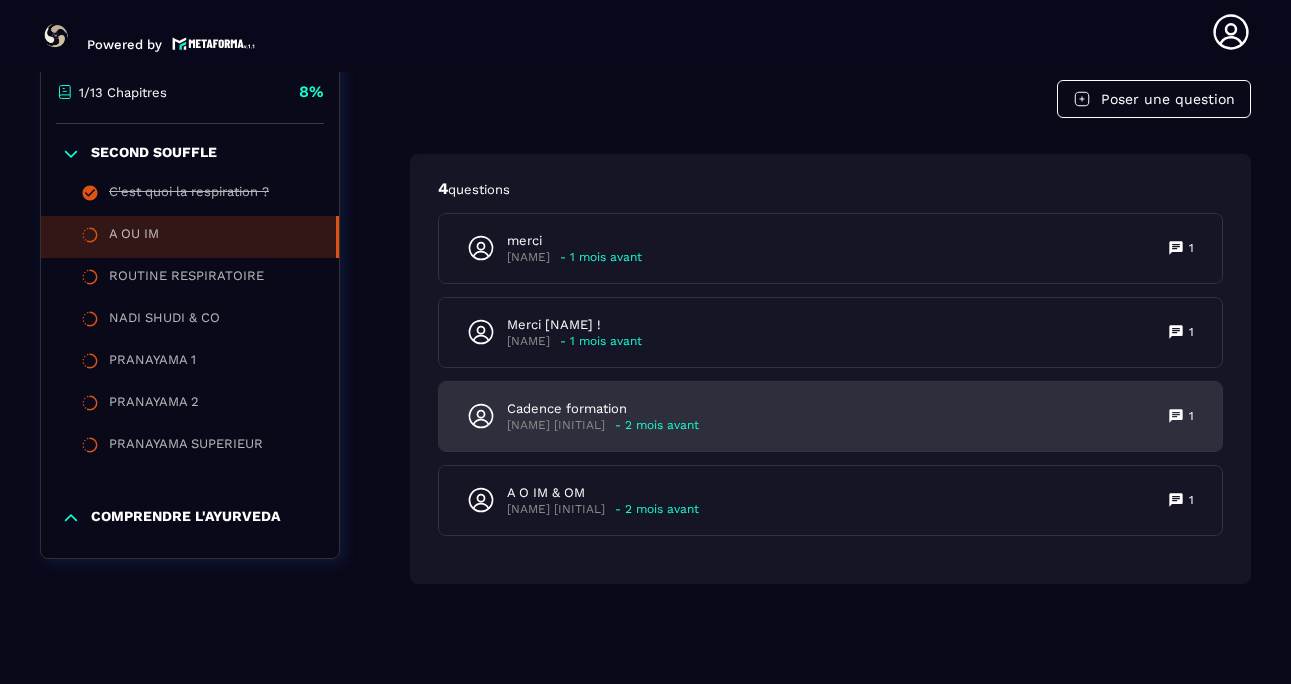 click 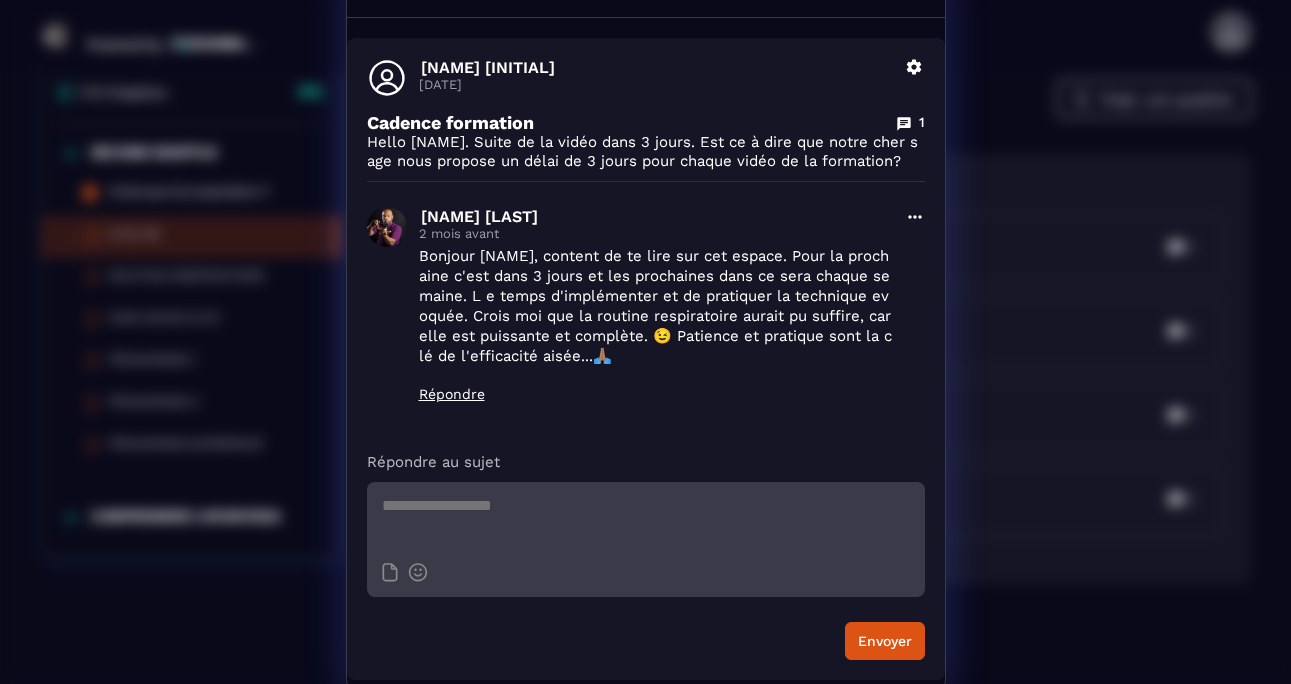scroll, scrollTop: 56, scrollLeft: 0, axis: vertical 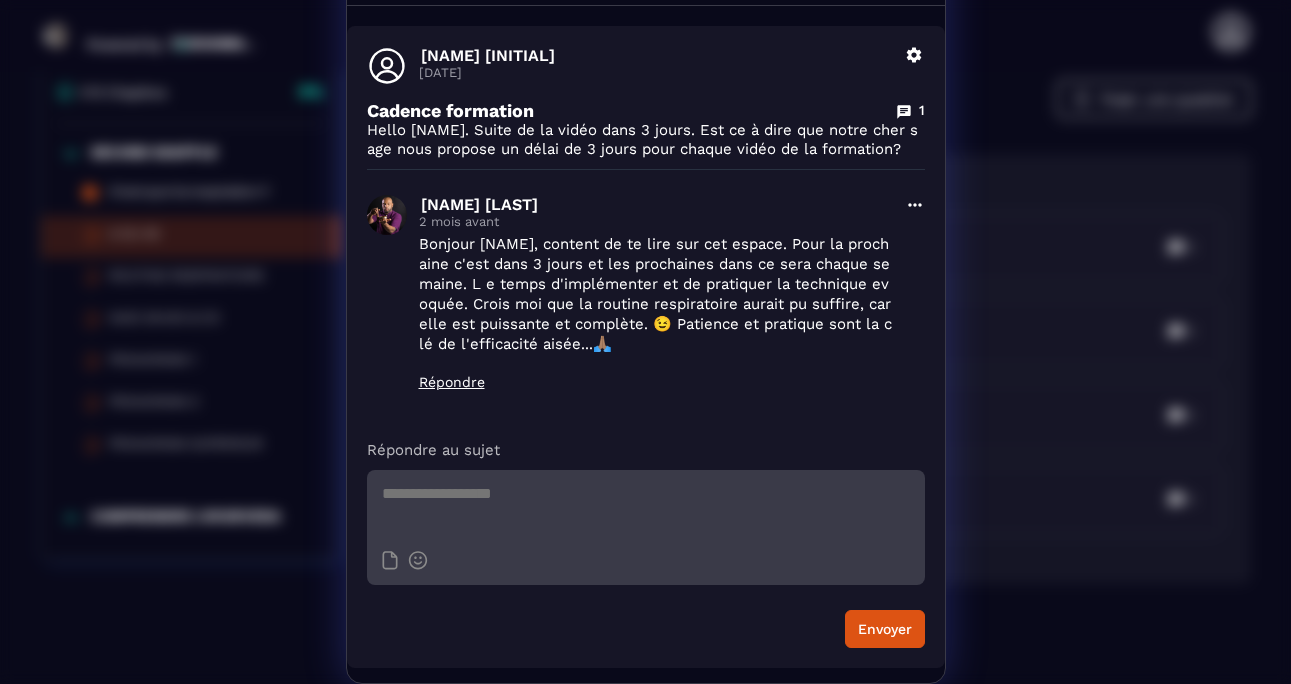 click on "Pascal Fasika 2 mois avant Bonjour Patrice, content de te lire sur cet espace. Pour la prochaine c'est dans 3 jours et les prochaines dans ce sera chaque semaine. L e temps d'implémenter et de pratiquer la technique evoquée. Crois moi que la routine respiratoire aurait pu suffire, car elle est puissante et complète. 😉 Patience et pratique sont la clé de l'efficacité aisée...🙏🏽 Répondre" 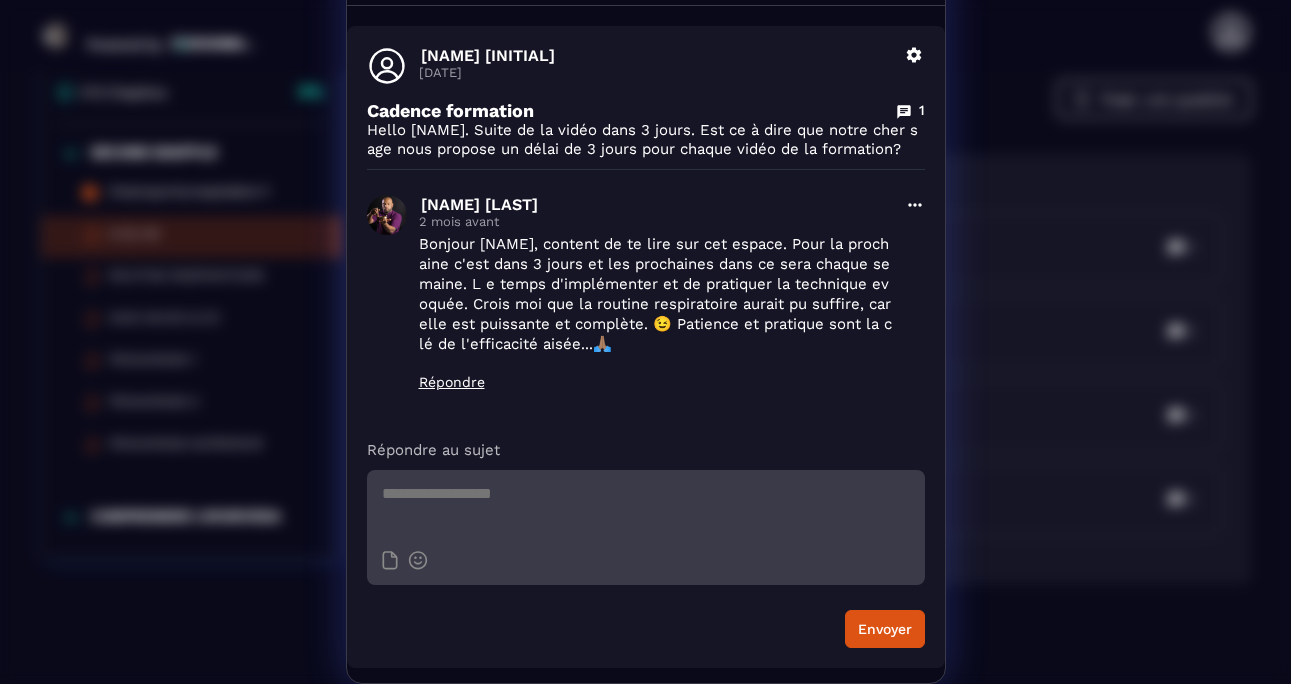 scroll, scrollTop: 0, scrollLeft: 0, axis: both 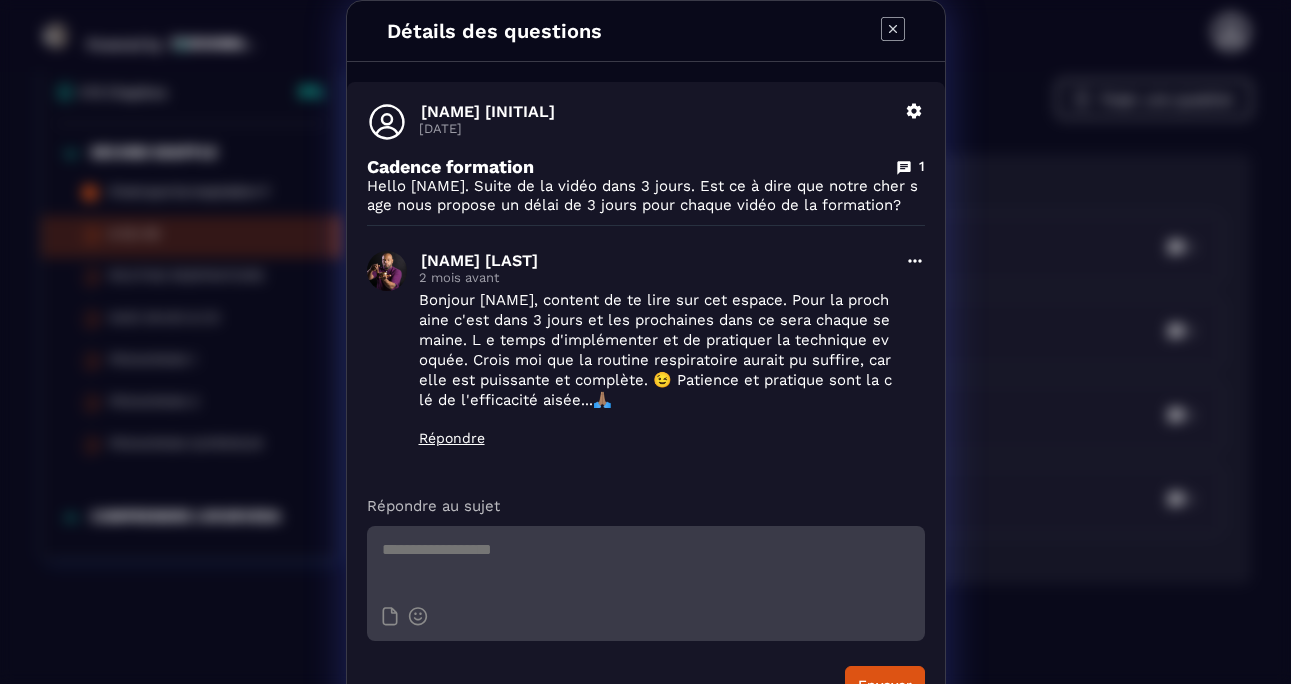 click 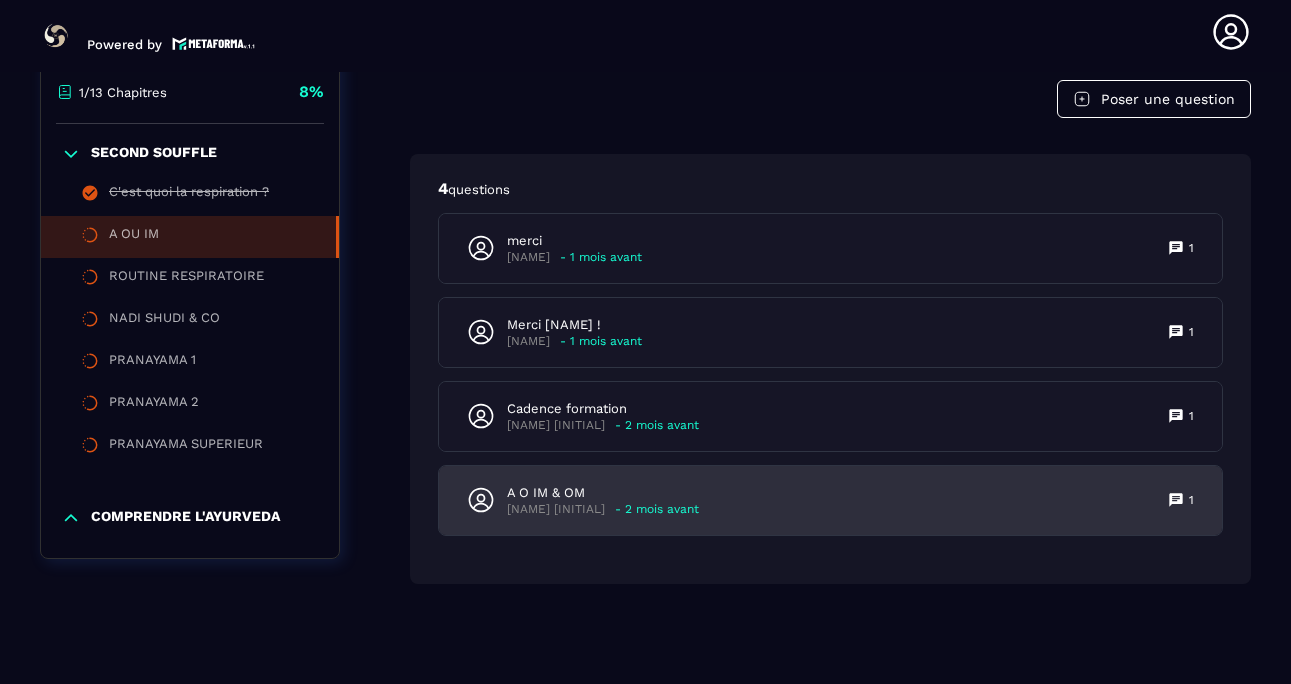 click 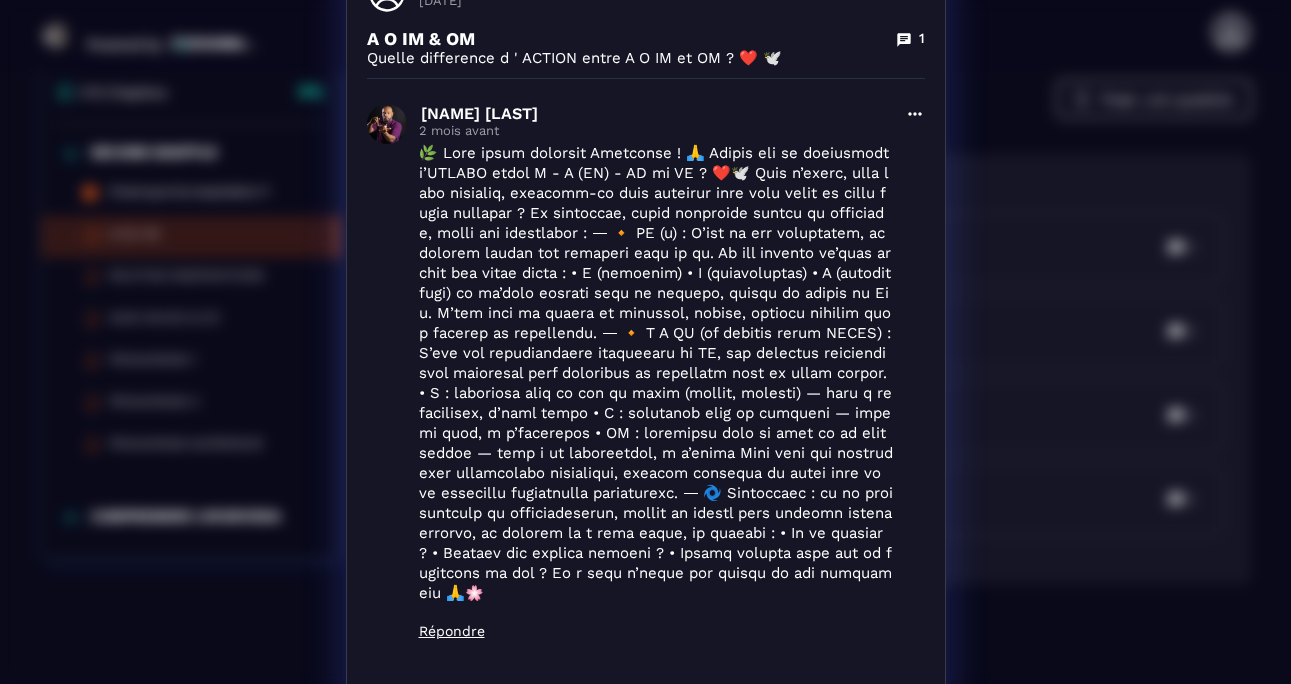 scroll, scrollTop: 0, scrollLeft: 0, axis: both 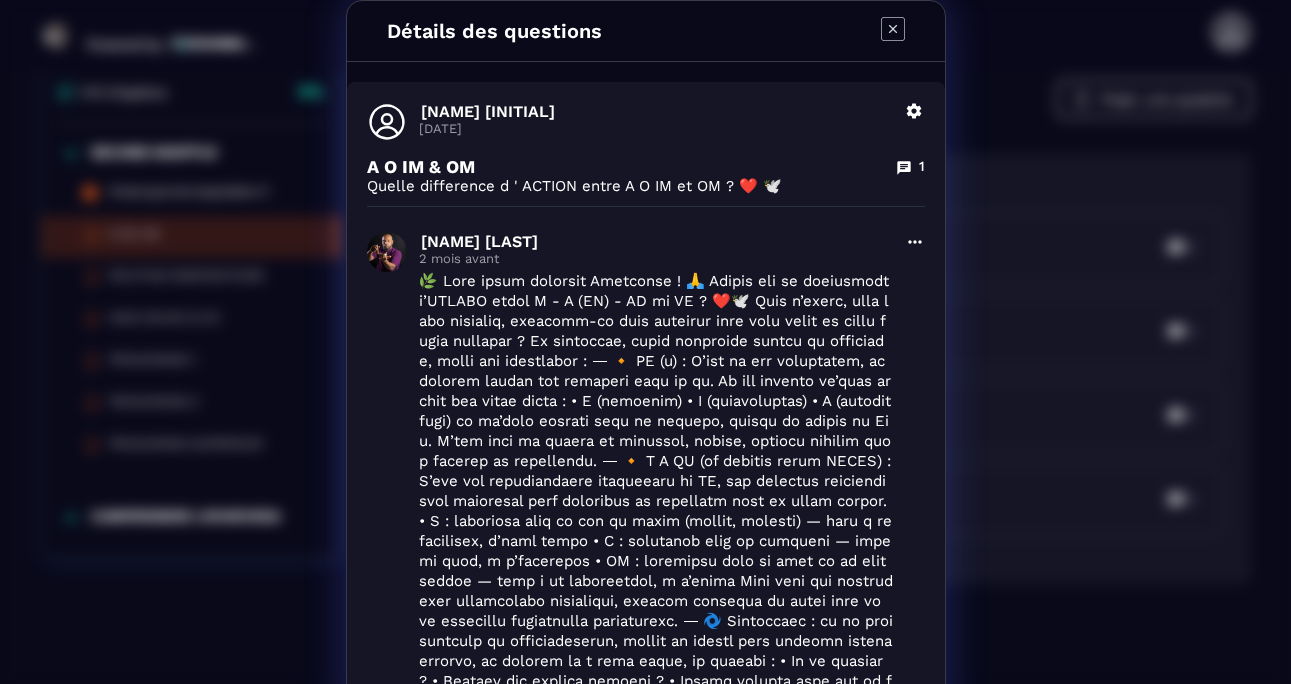 click 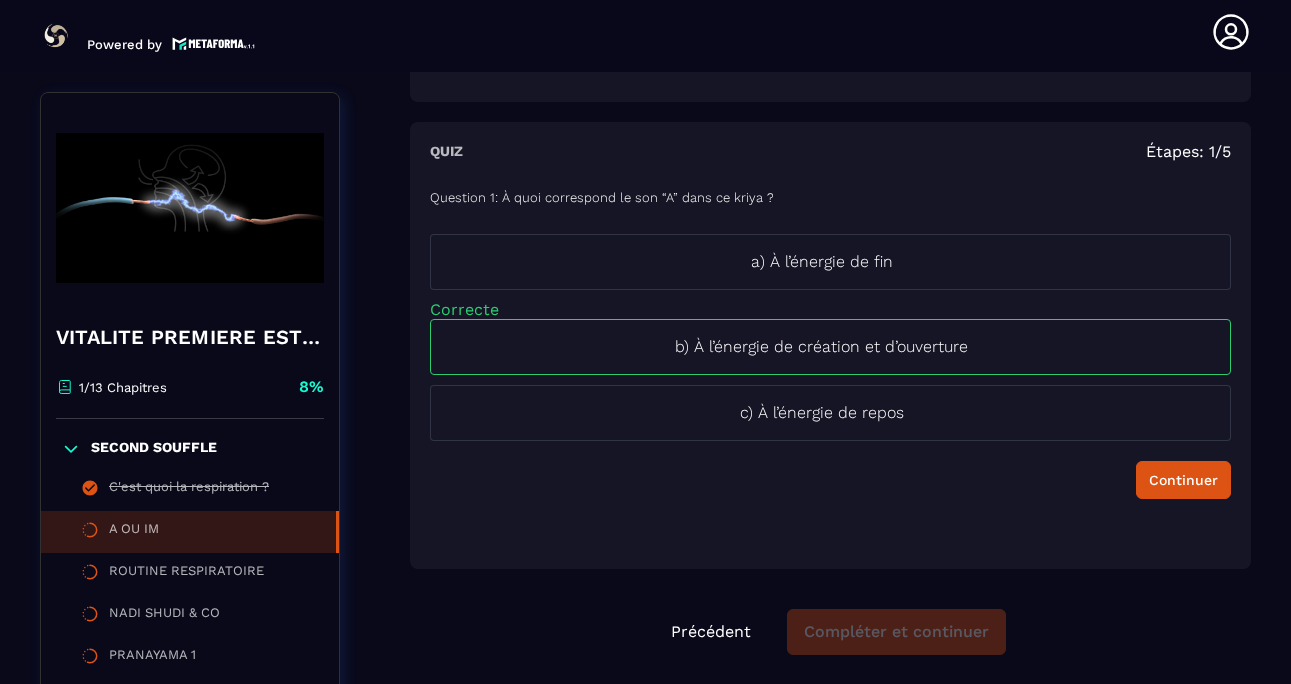 scroll, scrollTop: 1390, scrollLeft: 0, axis: vertical 